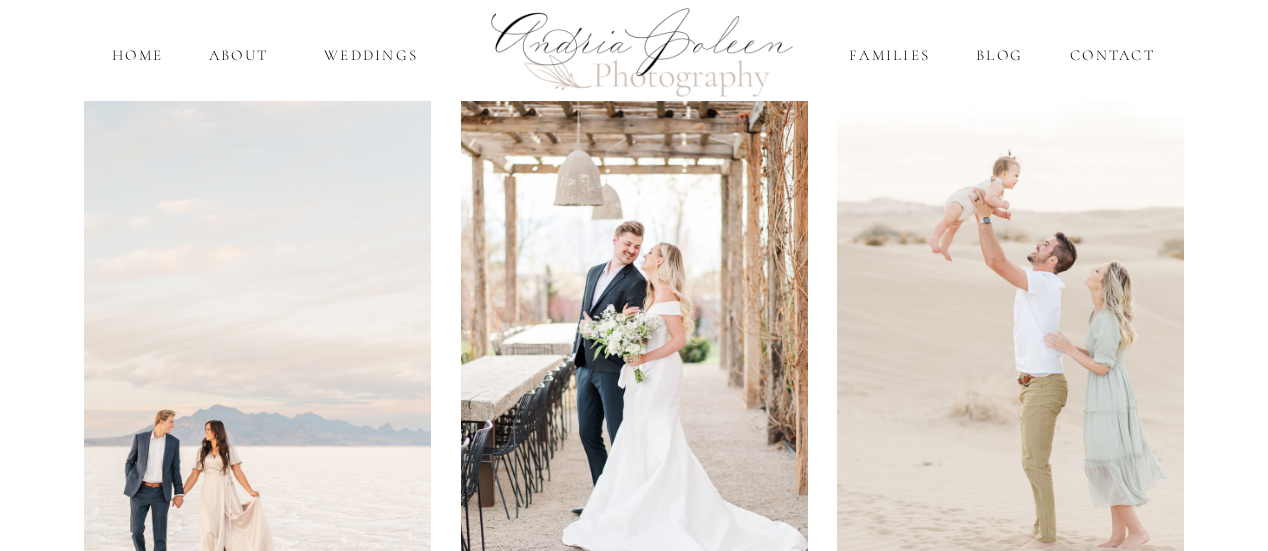 scroll, scrollTop: 0, scrollLeft: 0, axis: both 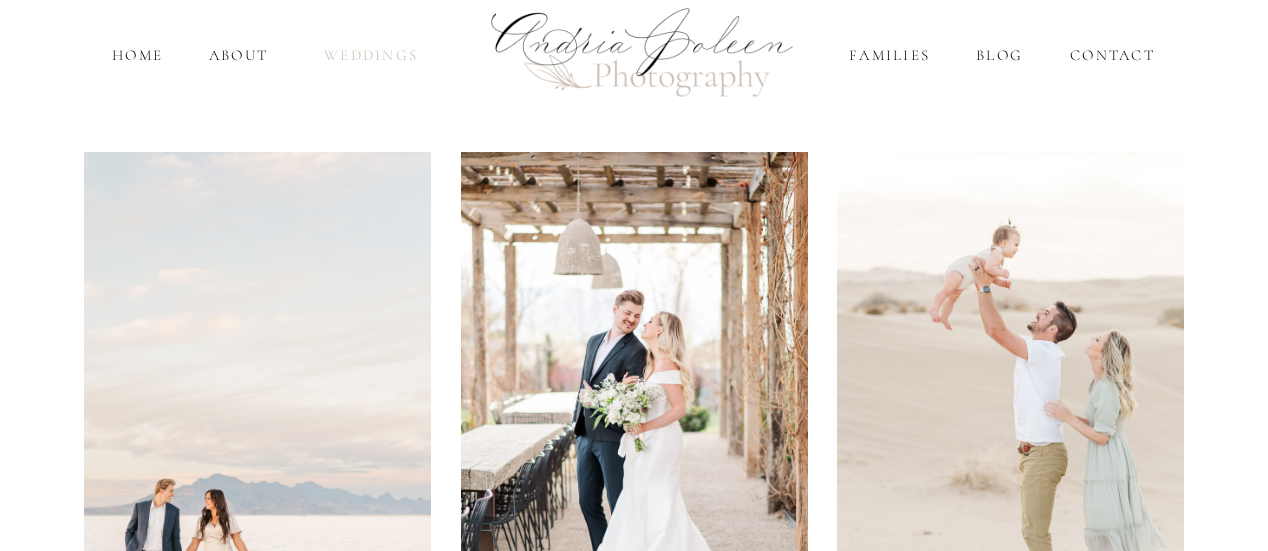 click on "Weddings" at bounding box center (371, 55) 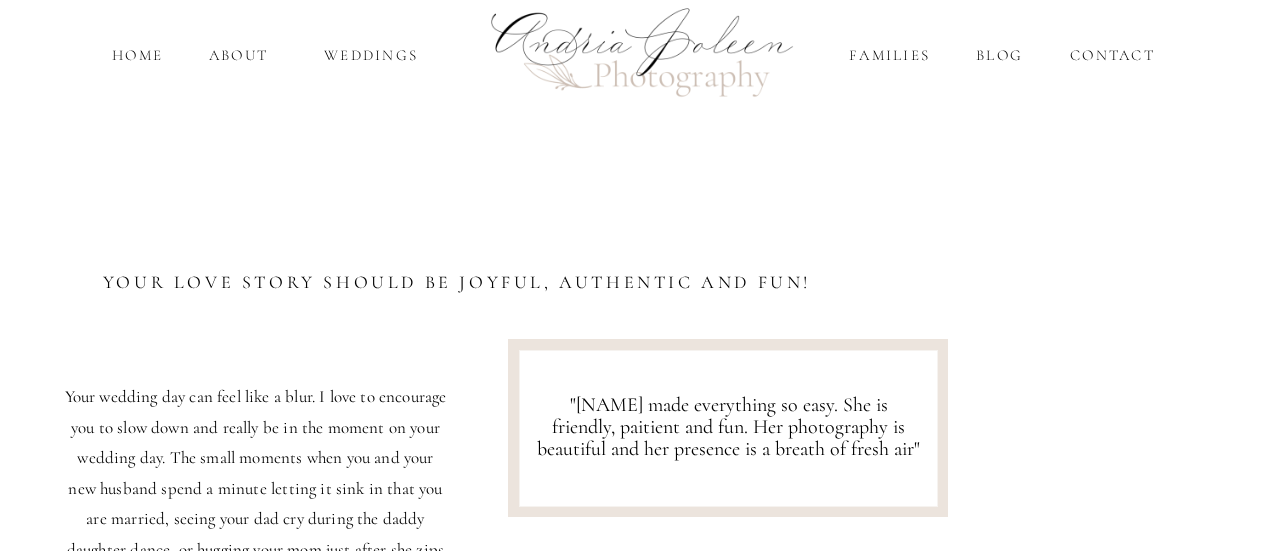scroll, scrollTop: 990, scrollLeft: 0, axis: vertical 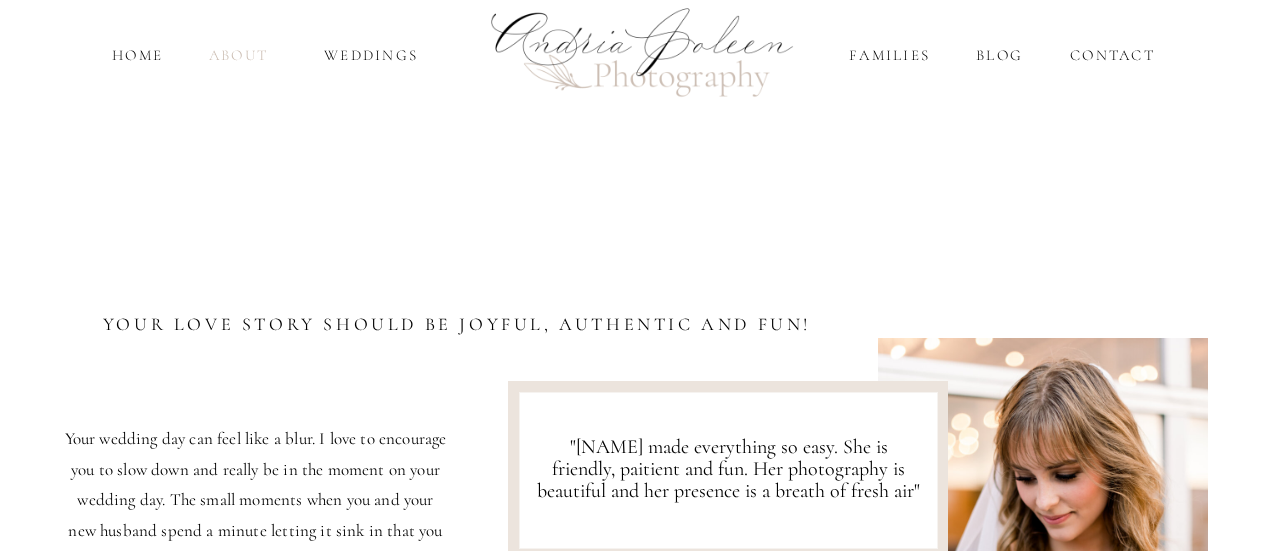 click on "About" at bounding box center (238, 55) 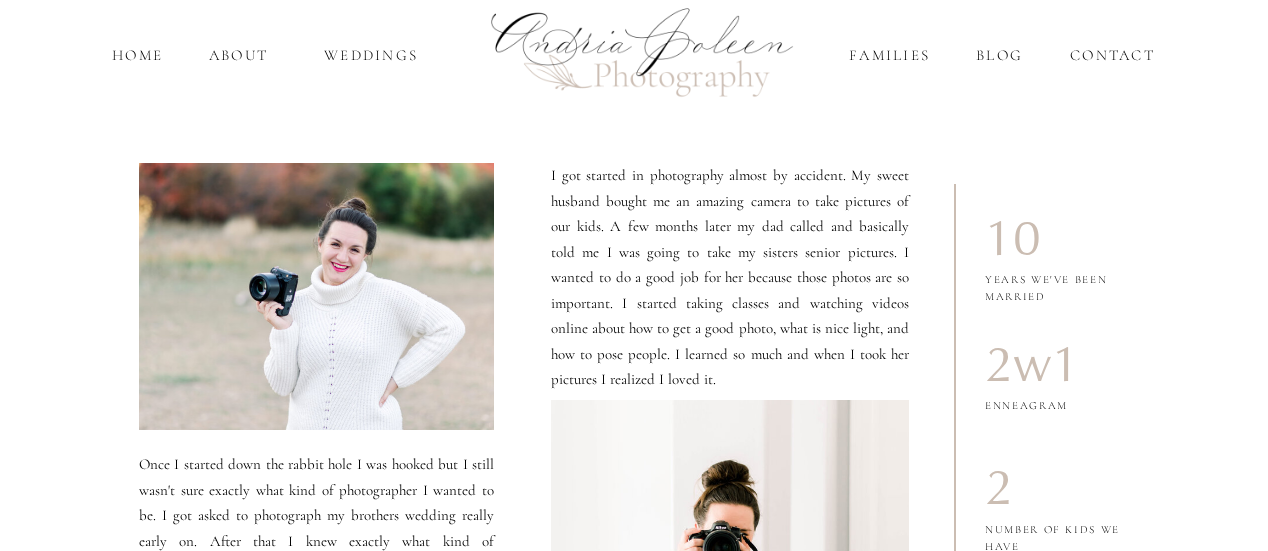 scroll, scrollTop: 15, scrollLeft: 0, axis: vertical 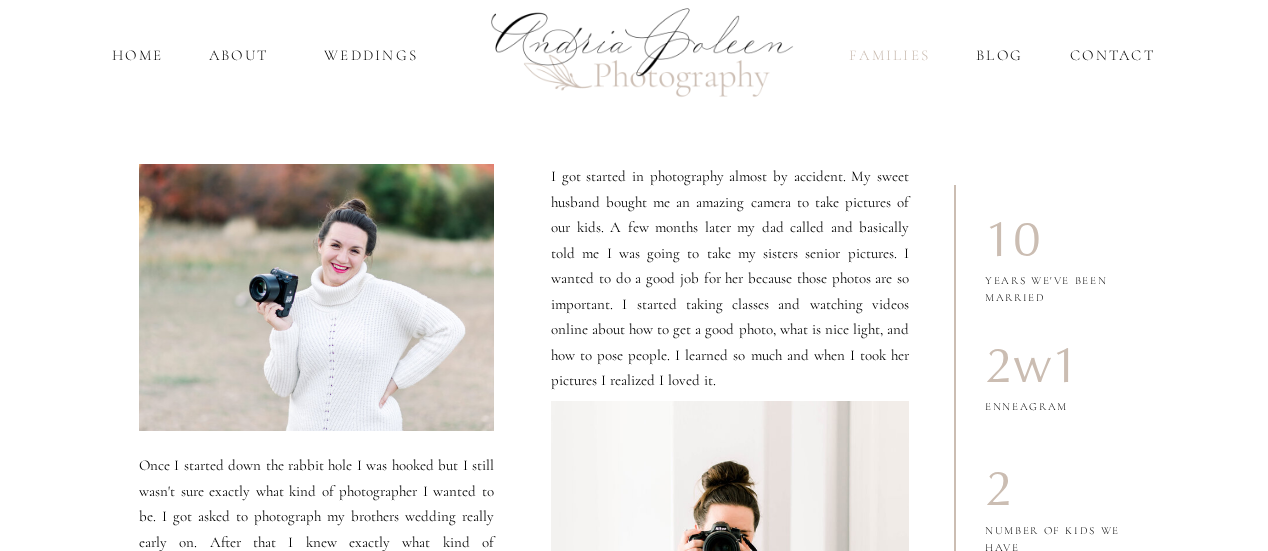click on "Families" at bounding box center [889, 55] 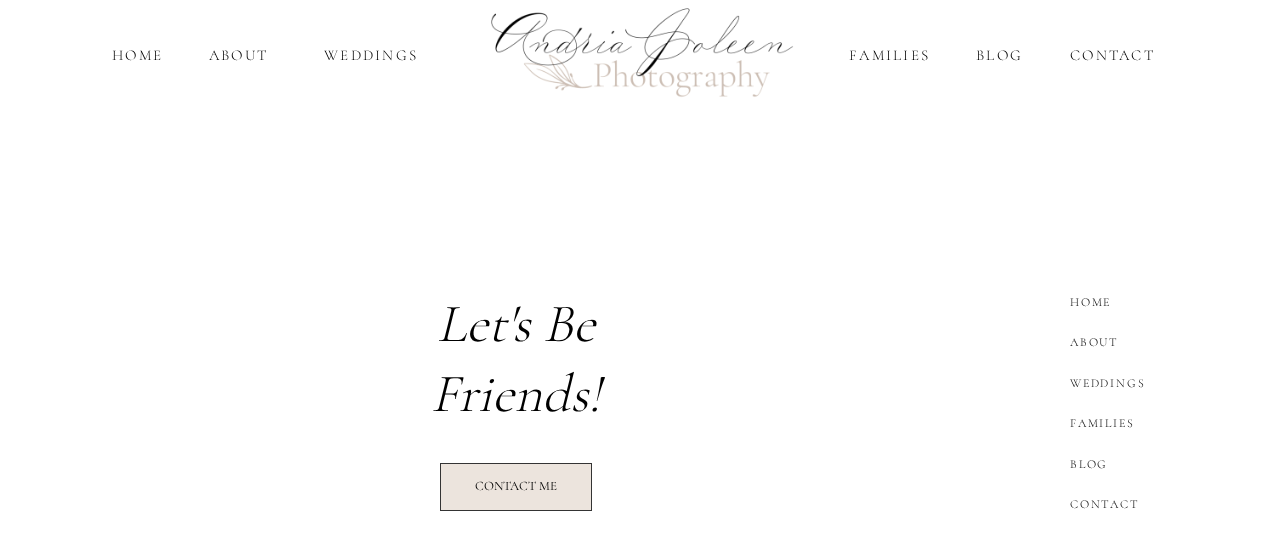 scroll, scrollTop: 2014, scrollLeft: 0, axis: vertical 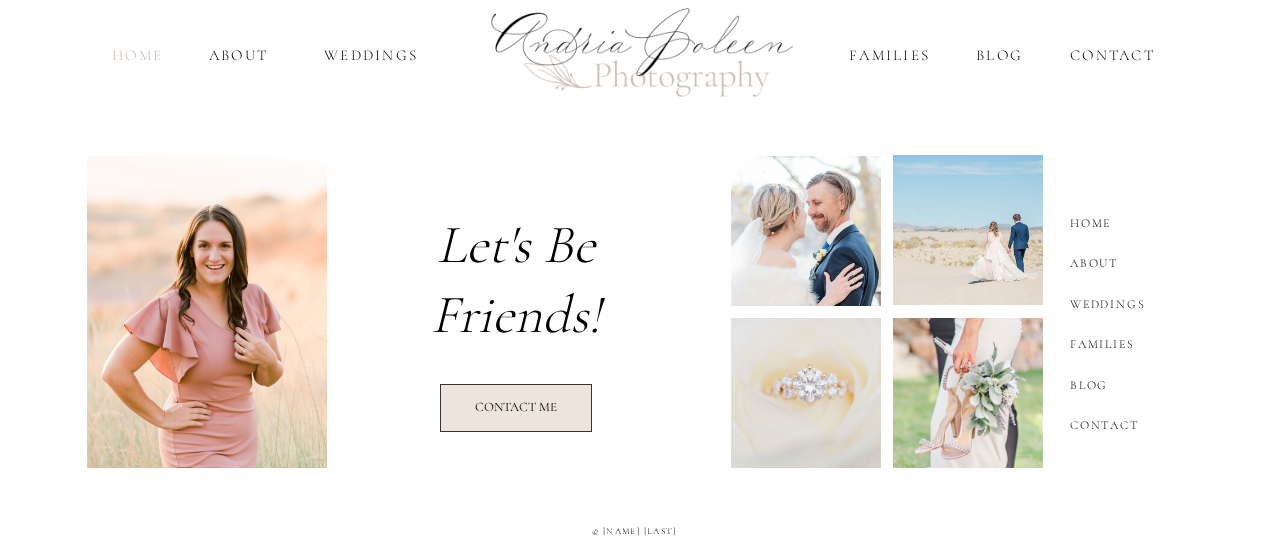 click on "home" at bounding box center [137, 55] 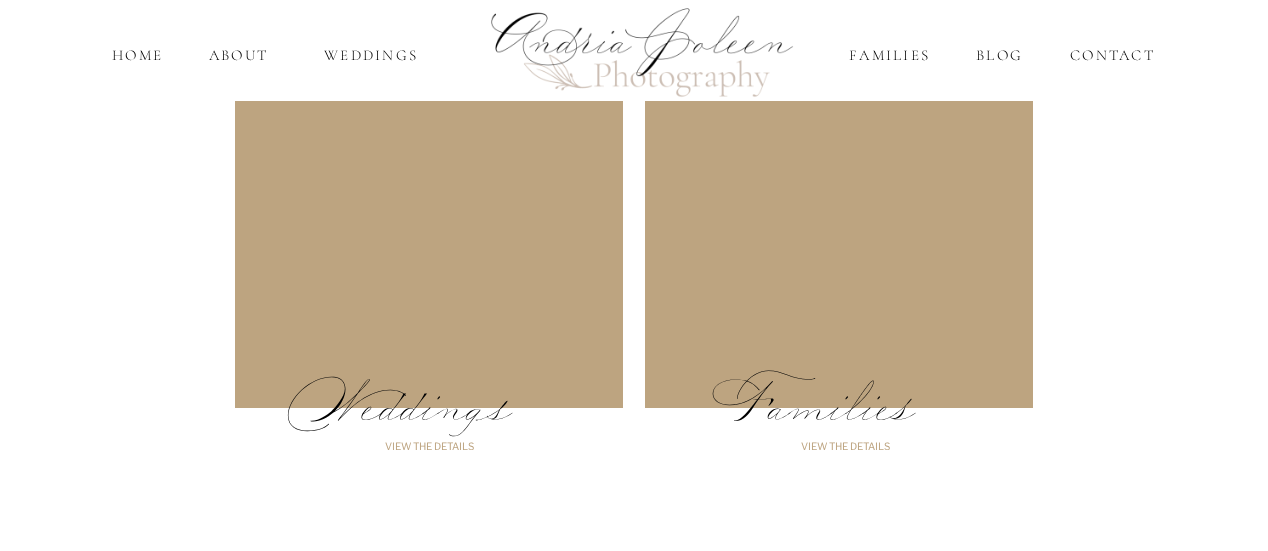 scroll, scrollTop: 1758, scrollLeft: 0, axis: vertical 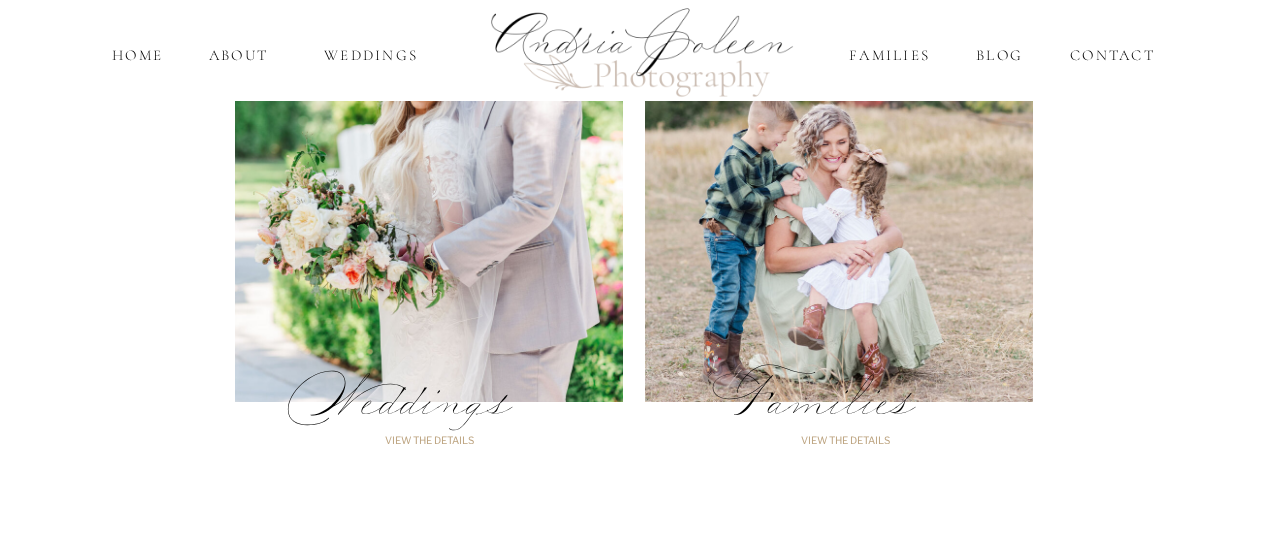 click on "Weddings" at bounding box center [429, 412] 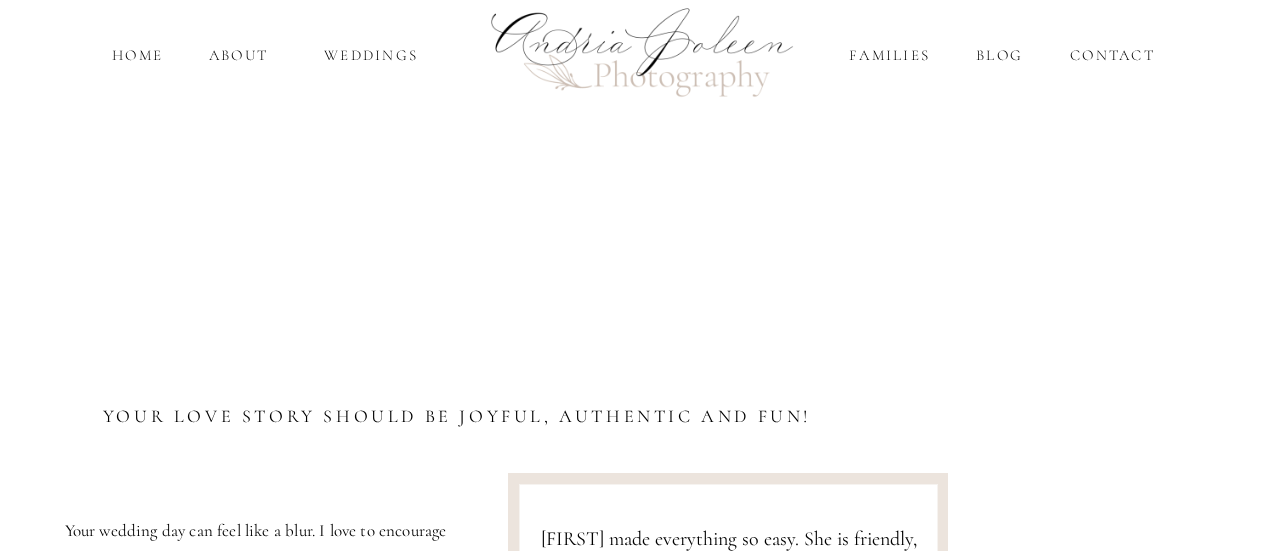 scroll, scrollTop: 834, scrollLeft: 0, axis: vertical 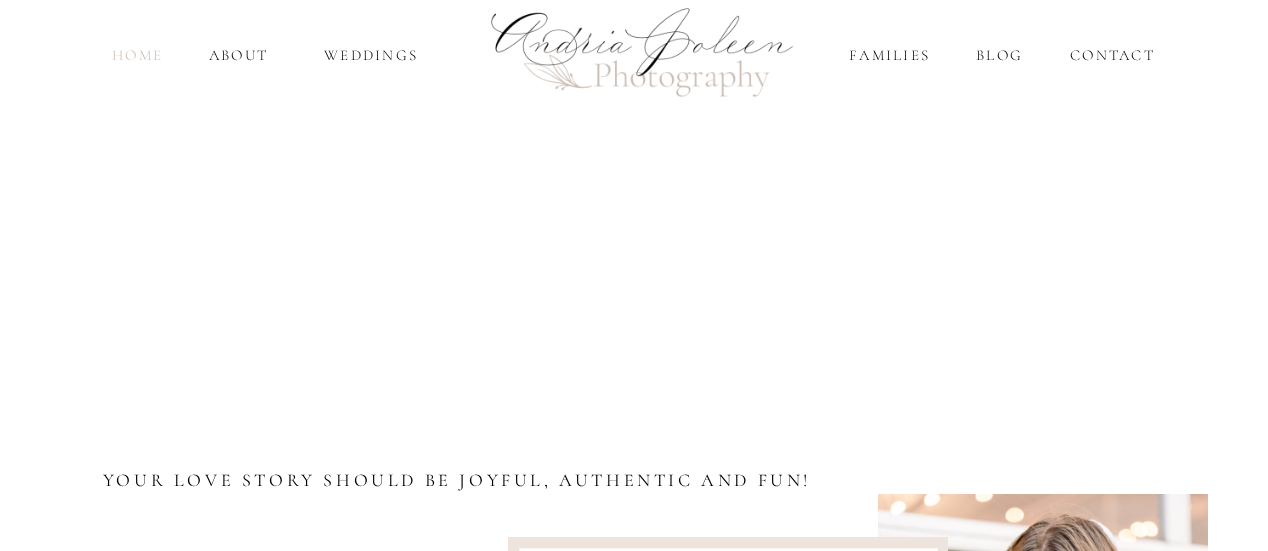 click on "home" at bounding box center (137, 55) 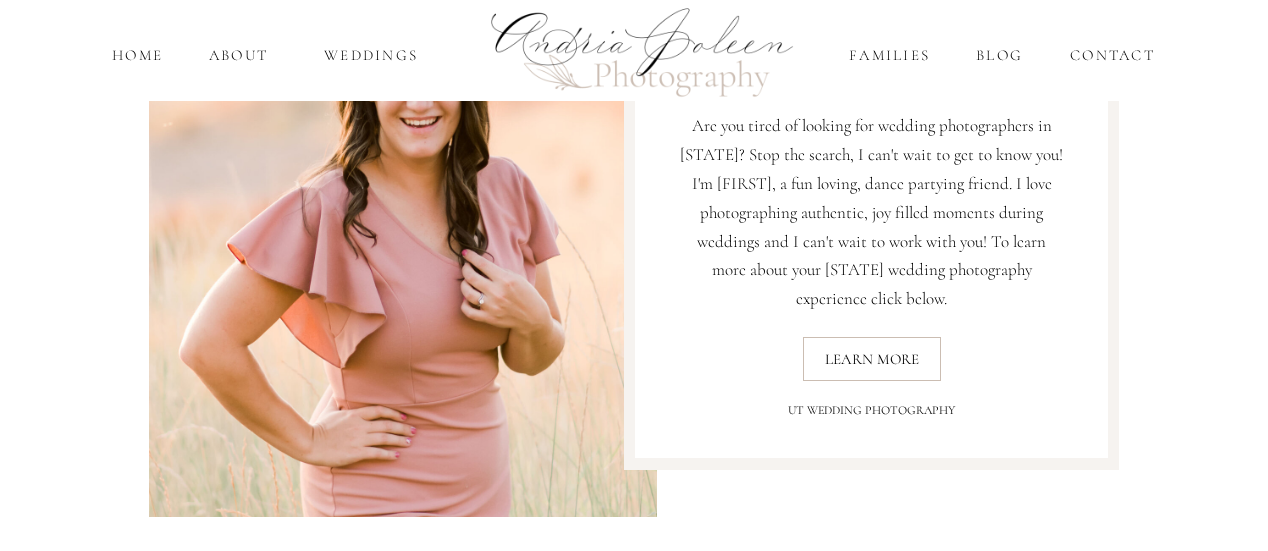 scroll, scrollTop: 888, scrollLeft: 0, axis: vertical 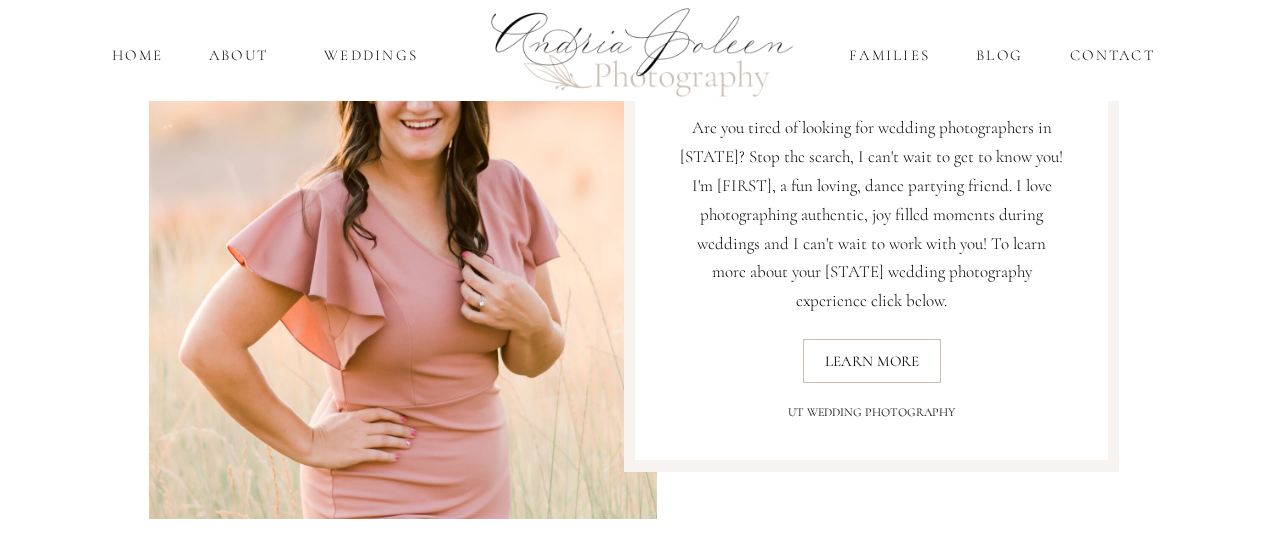click on "Learn More" at bounding box center (872, 364) 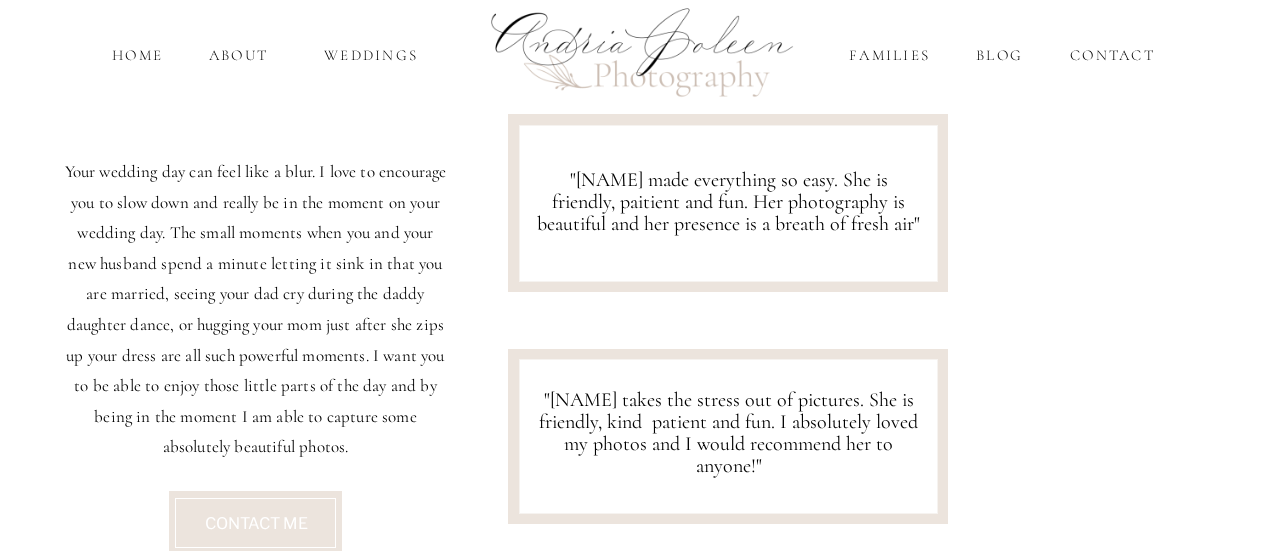 scroll, scrollTop: 1256, scrollLeft: 0, axis: vertical 